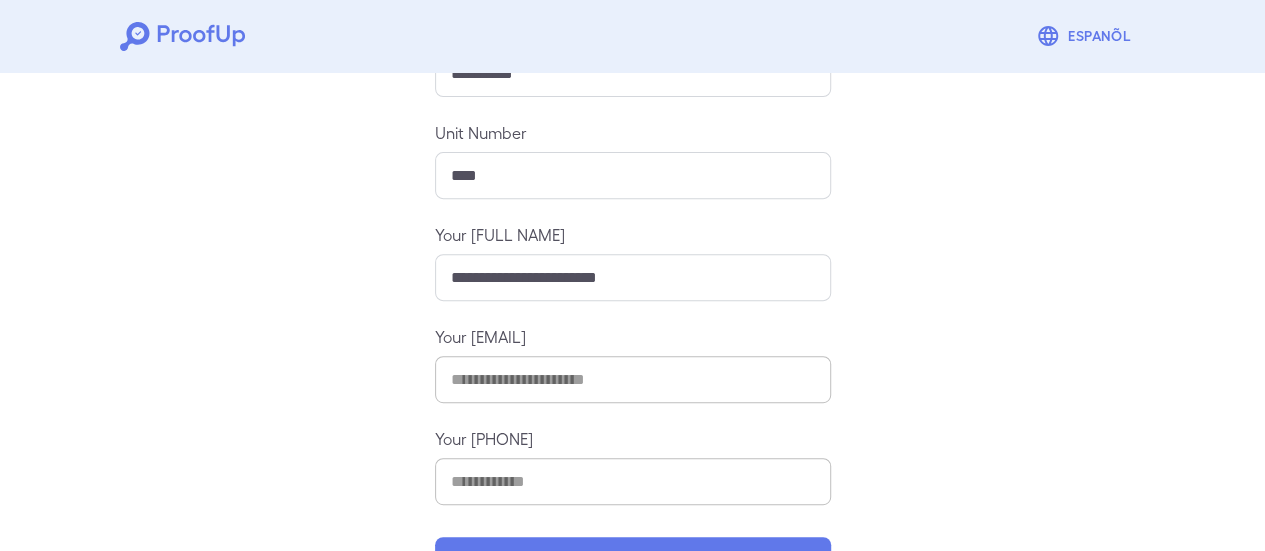 scroll, scrollTop: 354, scrollLeft: 0, axis: vertical 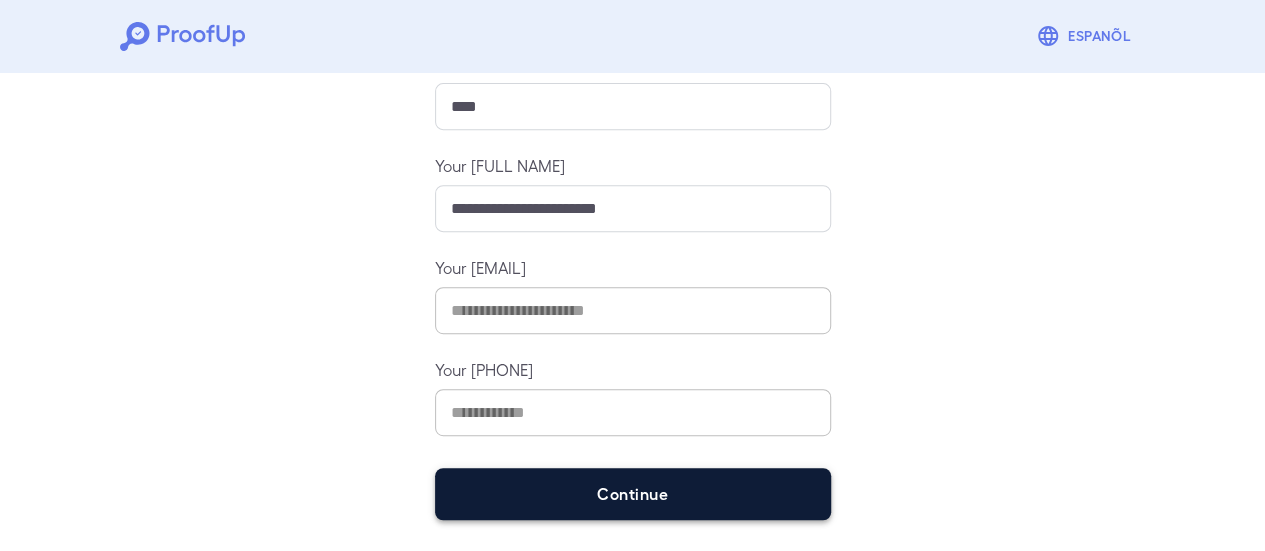 click on "Continue" at bounding box center (633, 494) 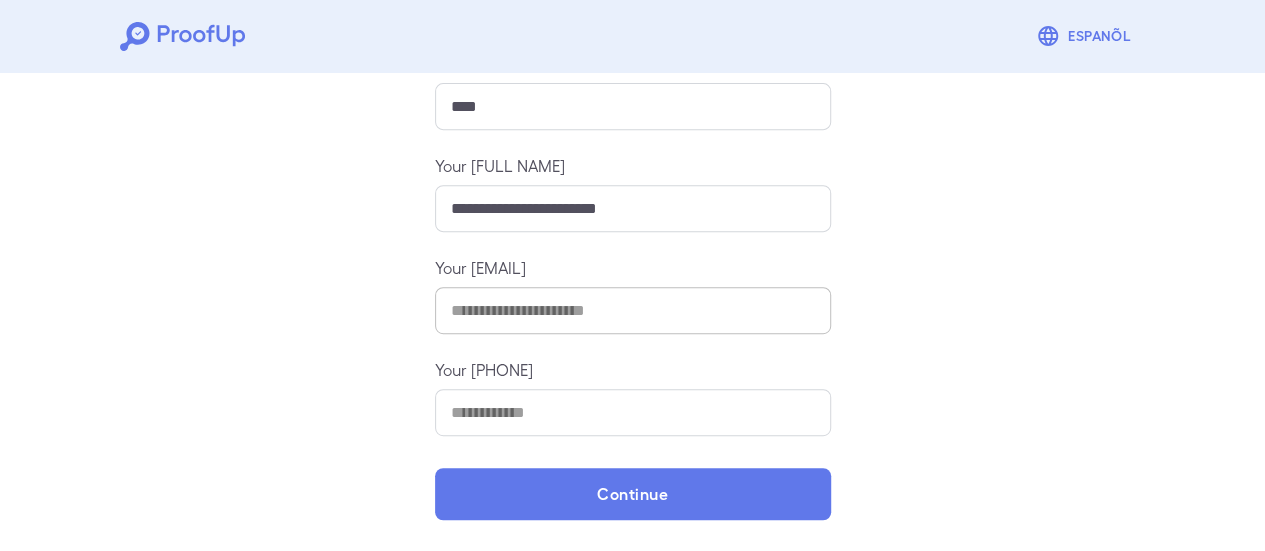 scroll, scrollTop: 326, scrollLeft: 0, axis: vertical 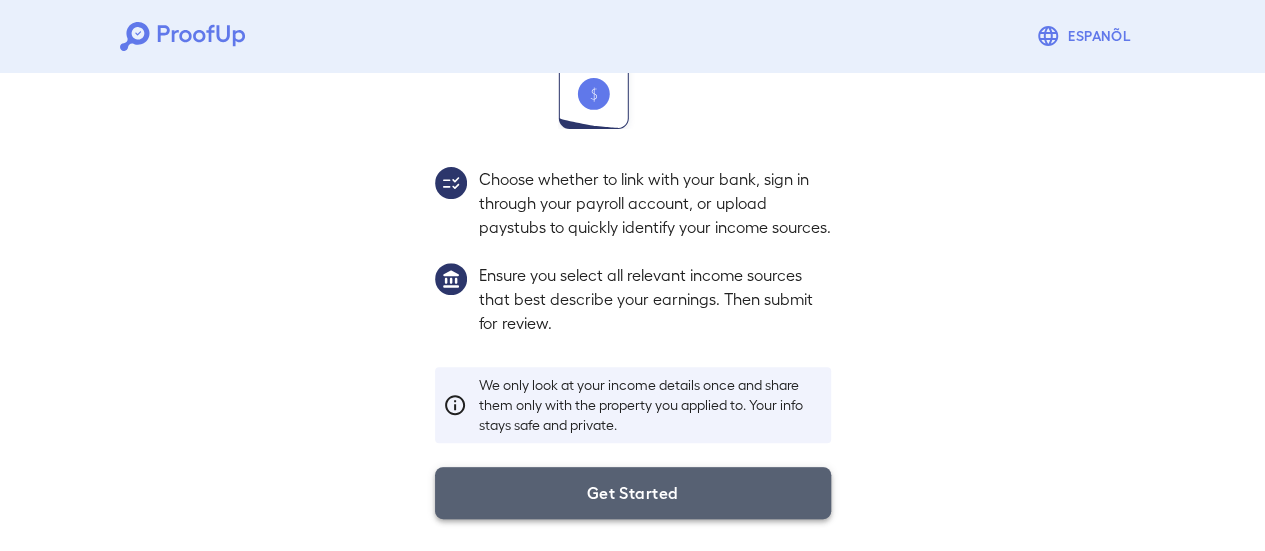 click on "Get Started" at bounding box center (633, 493) 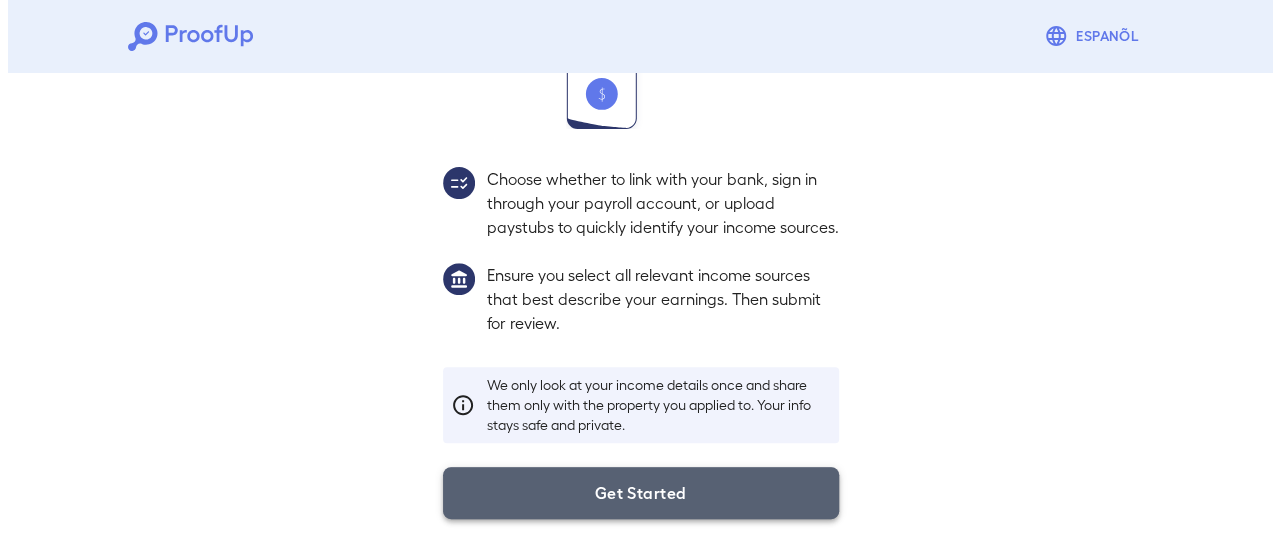 scroll, scrollTop: 212, scrollLeft: 0, axis: vertical 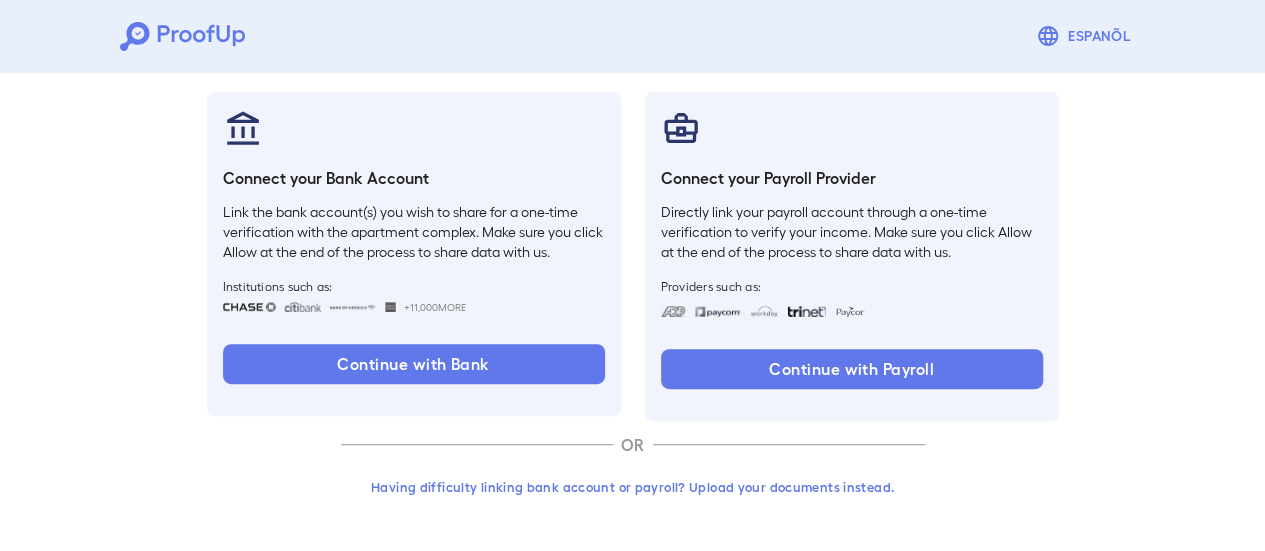 click on "Having difficulty linking bank account or payroll? Upload your documents instead." at bounding box center (633, 487) 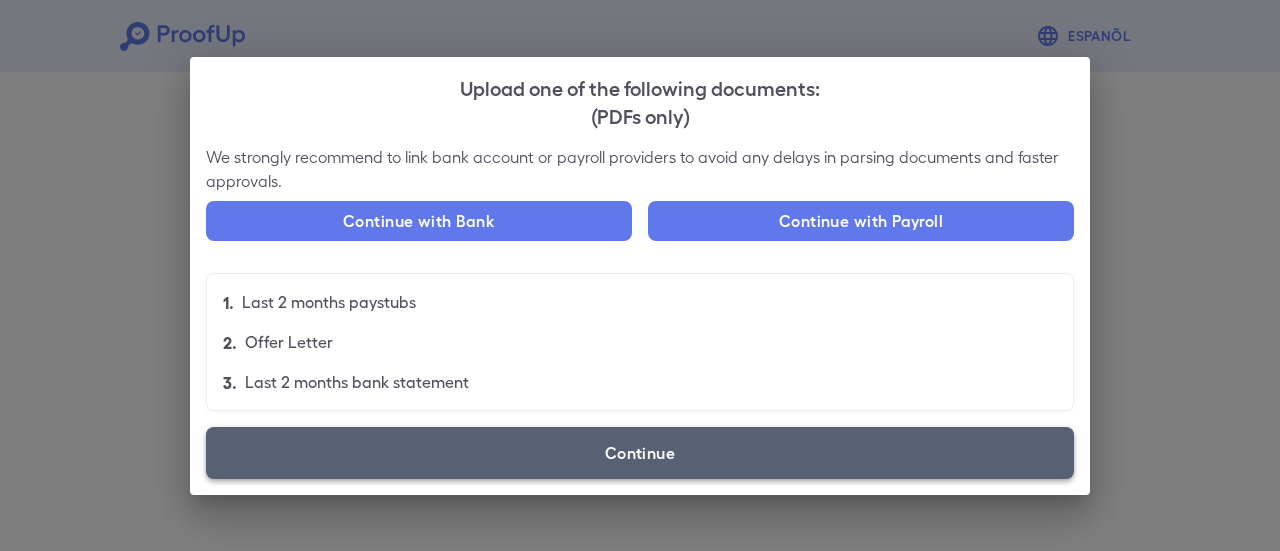 click on "Continue" at bounding box center [640, 453] 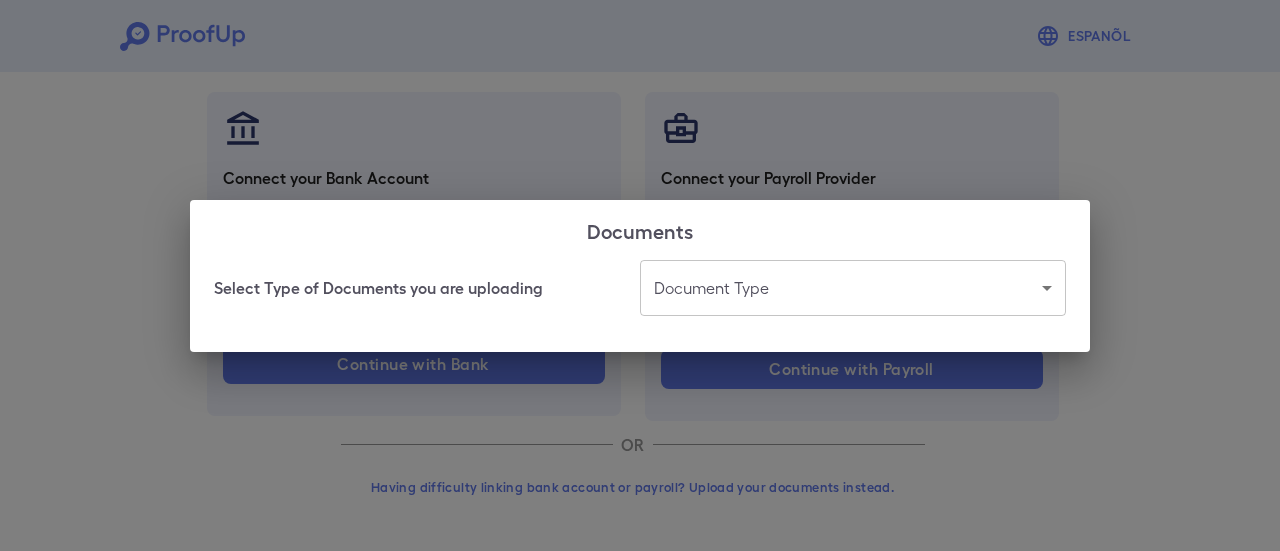 click on "Espanõl Go back How Would You Like to Verify Your Income? There are multiple ways you can access and upload your income. Select the best method for you. Connect your Bank Account Link the bank account(s) you wish to share for a one-time verification with the apartment complex. Make sure you click Allow at the end of the process to share data with us. Institutions such as: +11,000  More Continue with Bank Connect your Payroll Provider Directly link your payroll account through a one-time verification to verify your income. Make sure you click Allow at the end of the process to share data with us. Providers such as: Continue with Payroll OR Having difficulty linking bank account or payroll? Upload your documents instead. Documents Select Type of Documents you are uploading Document Type ​ ​" at bounding box center [640, 170] 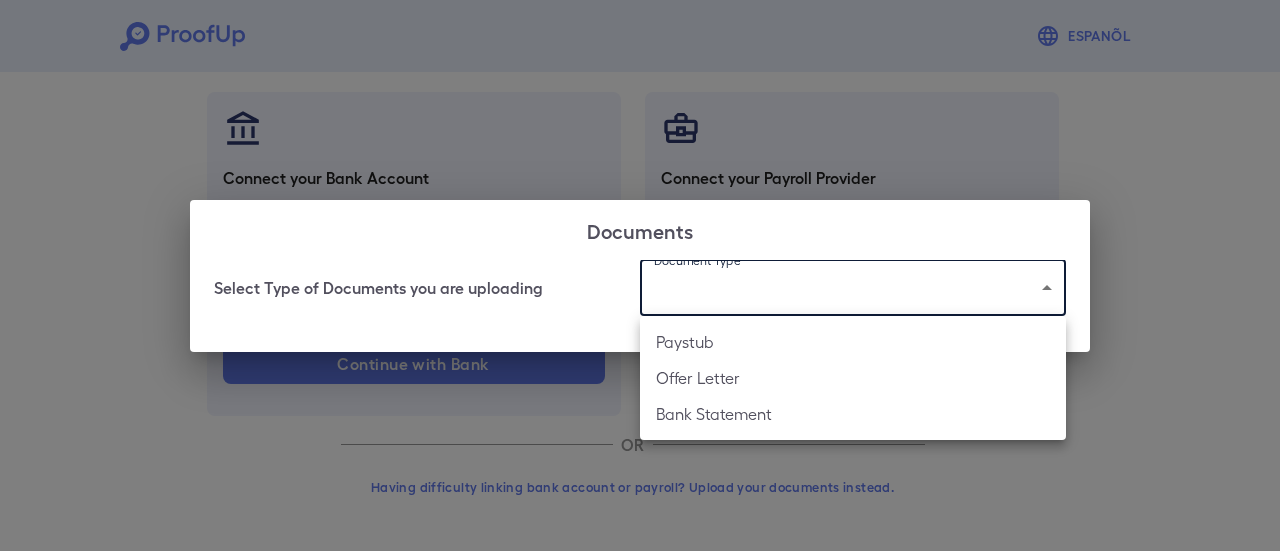 click on "Offer Letter" at bounding box center [853, 378] 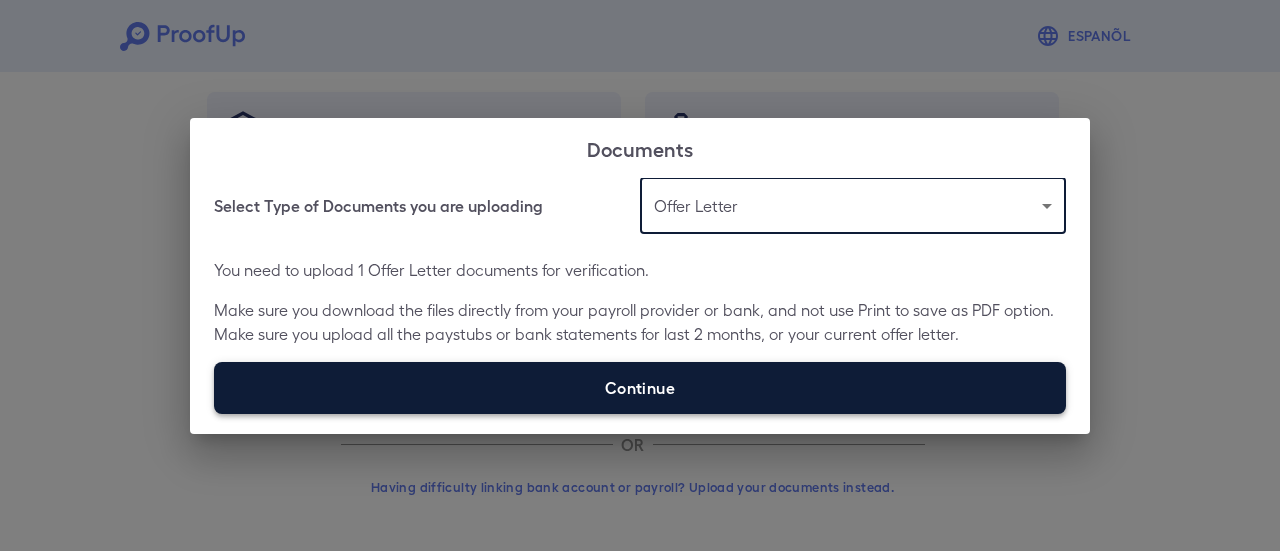 click on "Continue" at bounding box center (640, 388) 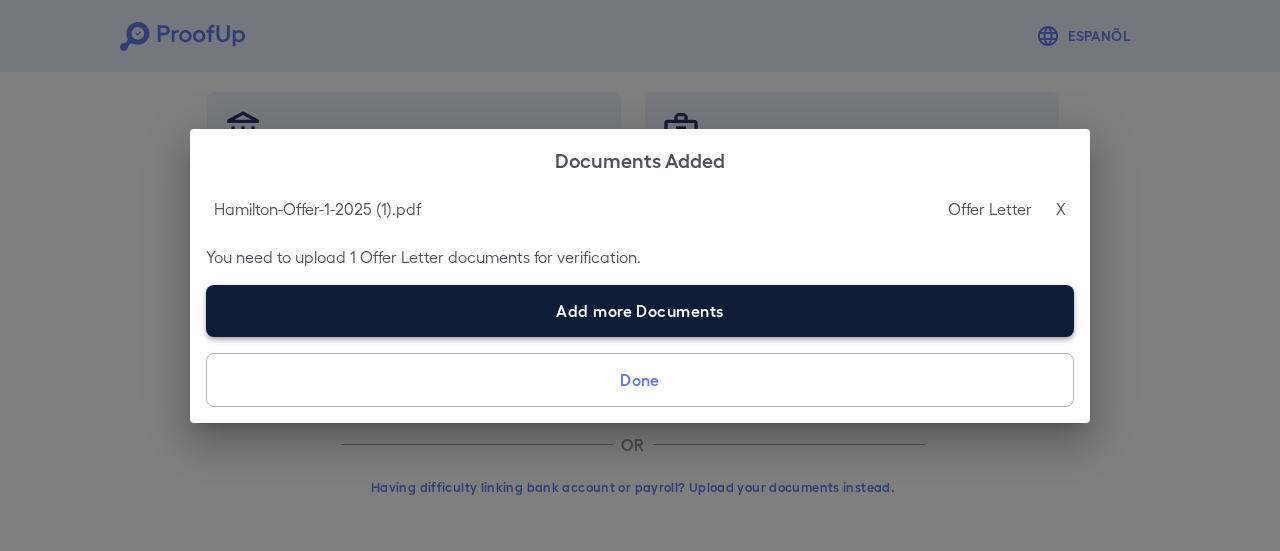 click on "Add more Documents" at bounding box center (640, 311) 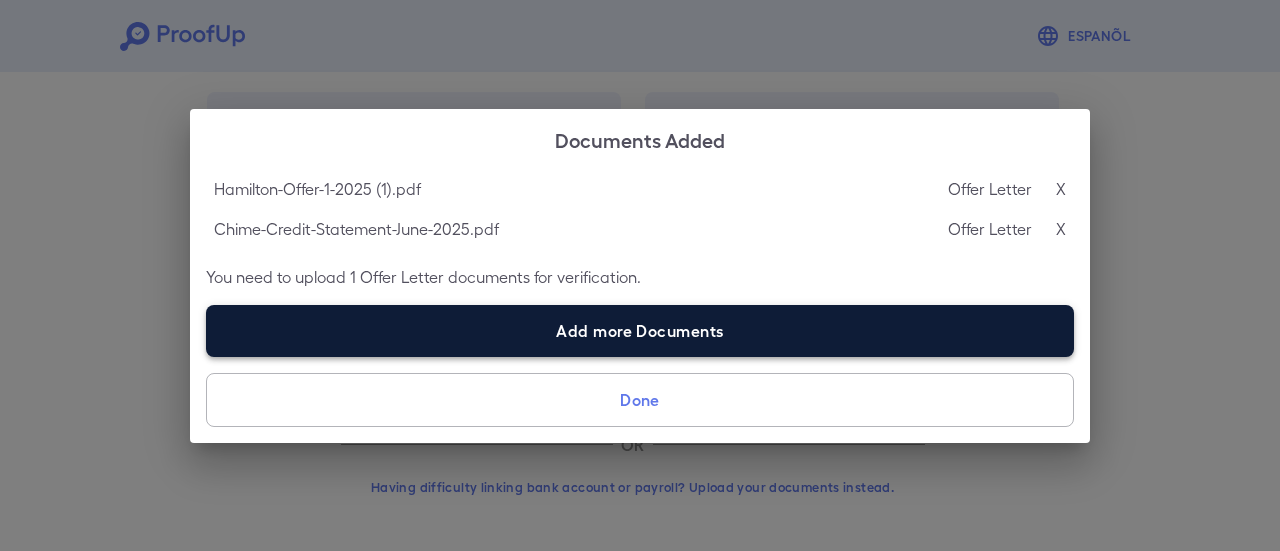 click on "Add more Documents" at bounding box center (640, 331) 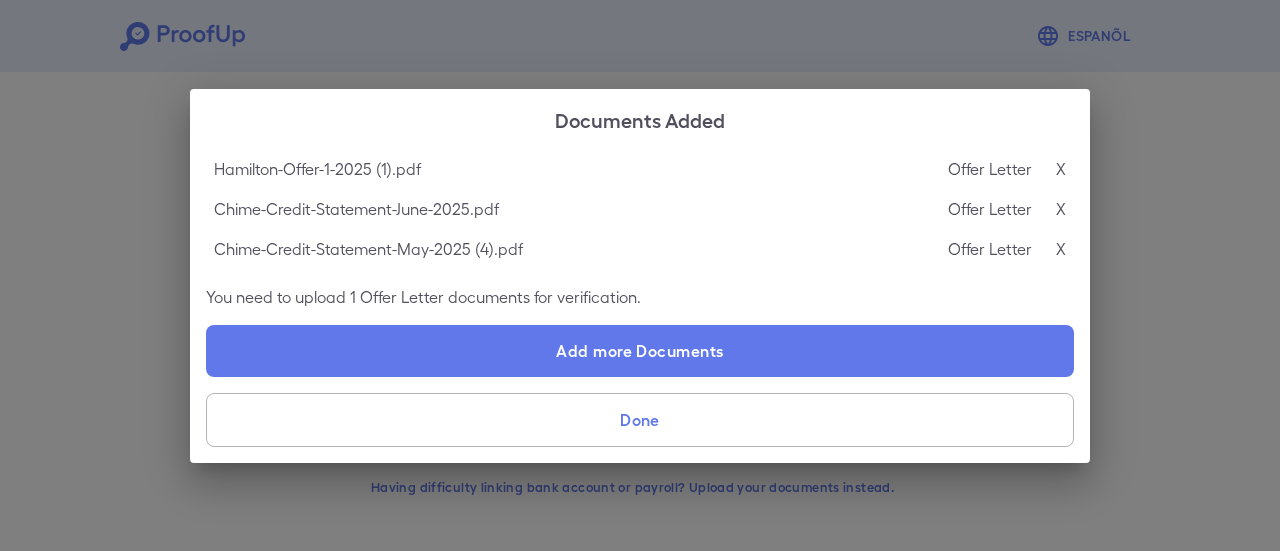 click on "X" at bounding box center (1061, 209) 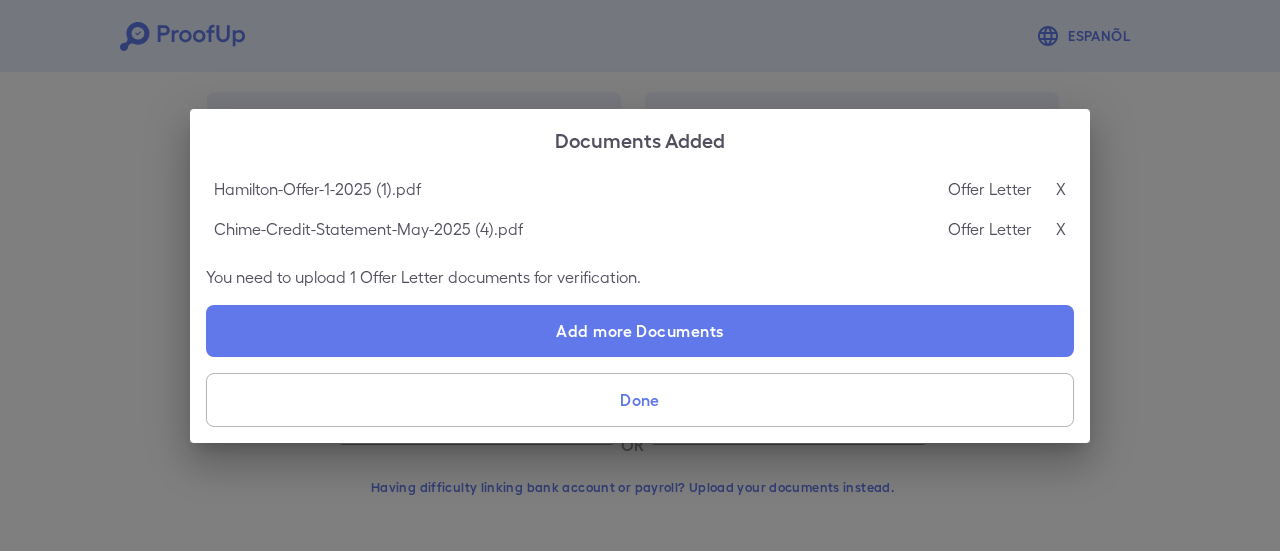 click on "X" at bounding box center [1061, 229] 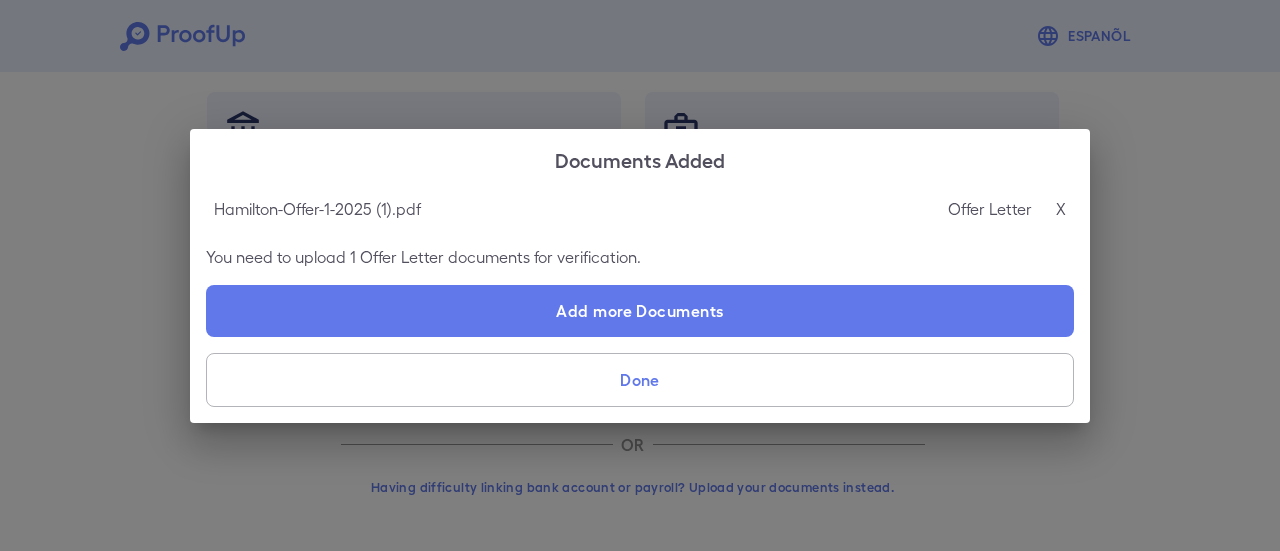 click on "X" at bounding box center [1061, 209] 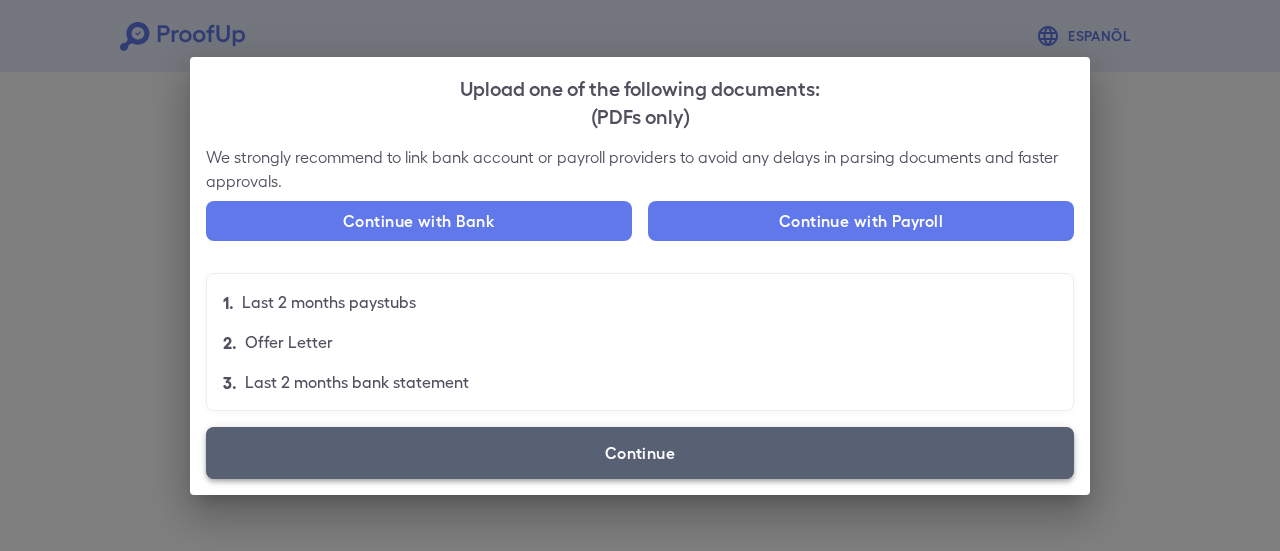 click on "Continue" at bounding box center (640, 453) 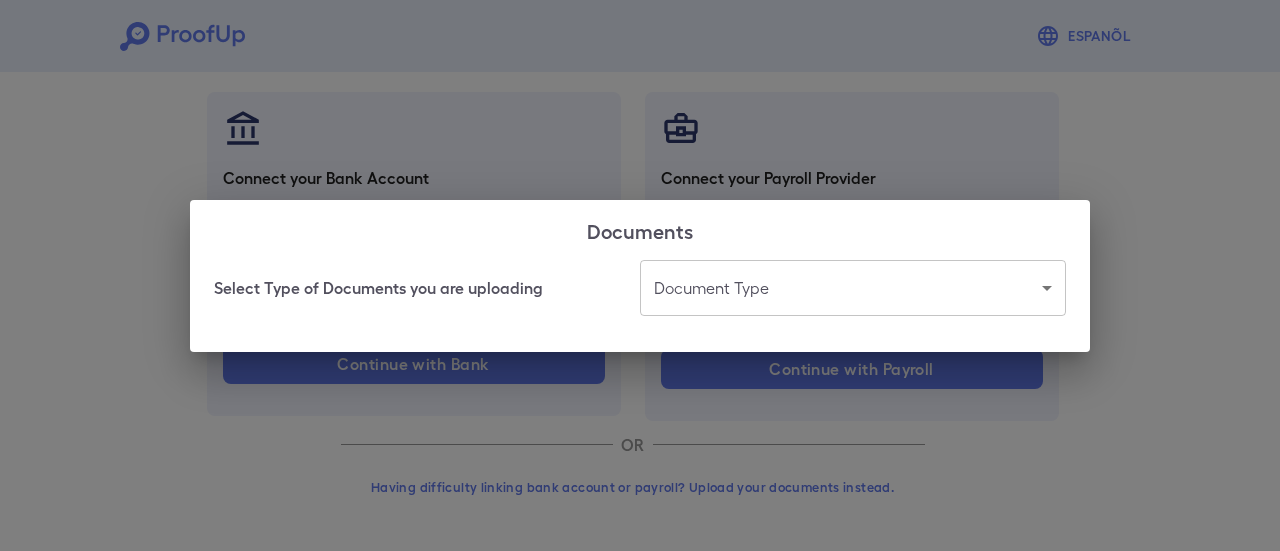 click on "Espanõl Go back How Would You Like to Verify Your Income? There are multiple ways you can access and upload your income. Select the best method for you. Connect your Bank Account Link the bank account(s) you wish to share for a one-time verification with the apartment complex. Make sure you click Allow at the end of the process to share data with us. Institutions such as: +11,000  More Continue with Bank Connect your Payroll Provider Directly link your payroll account through a one-time verification to verify your income. Make sure you click Allow at the end of the process to share data with us. Providers such as: Continue with Payroll OR Having difficulty linking bank account or payroll? Upload your documents instead. Documents Select Type of Documents you are uploading Document Type ​ ​" at bounding box center (640, 170) 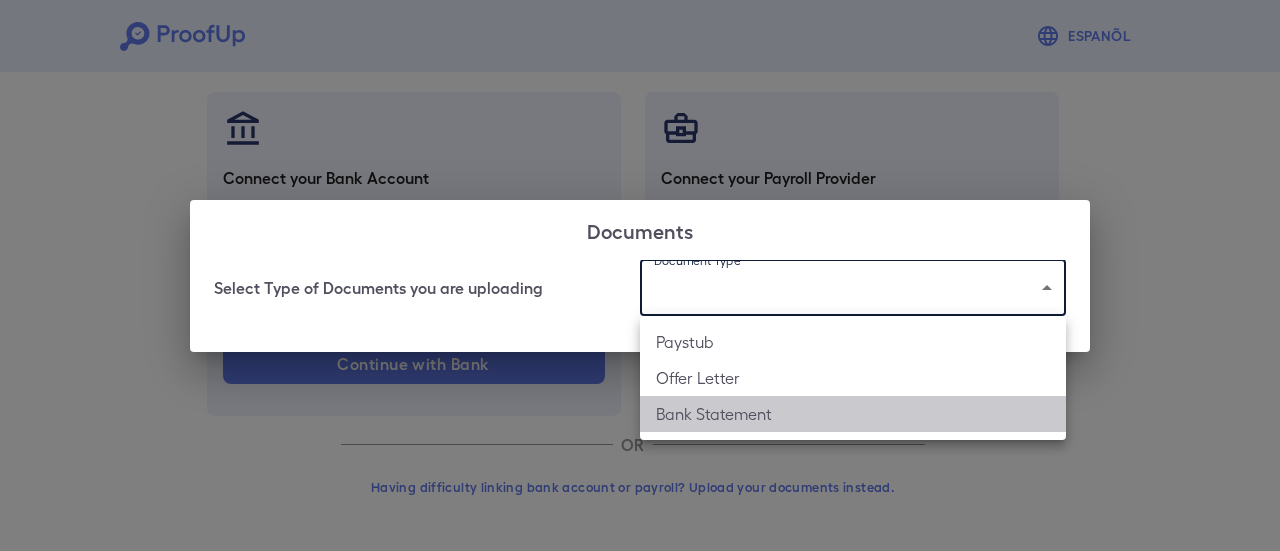 type on "[PHONE]" 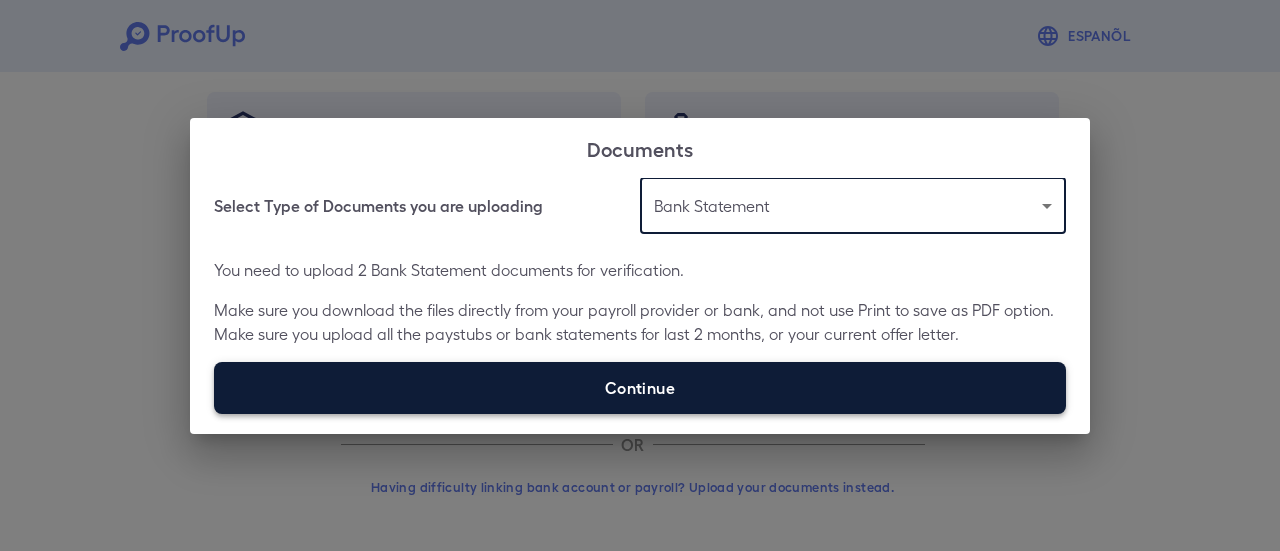 click on "Continue" at bounding box center [640, 388] 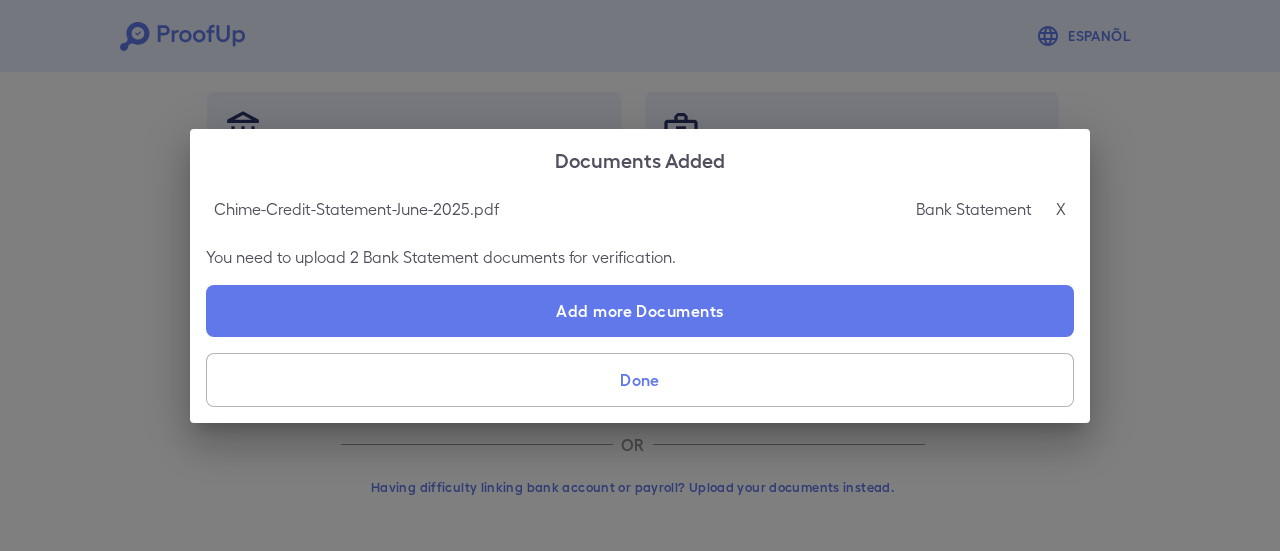 click on "Done" at bounding box center (640, 380) 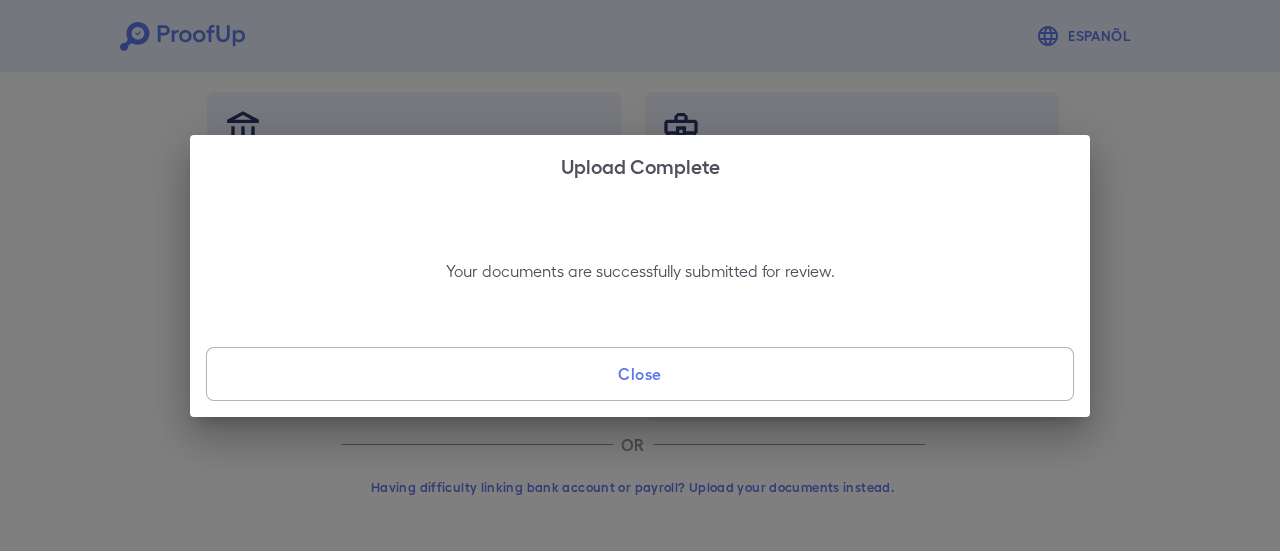 click on "Close" at bounding box center (640, 374) 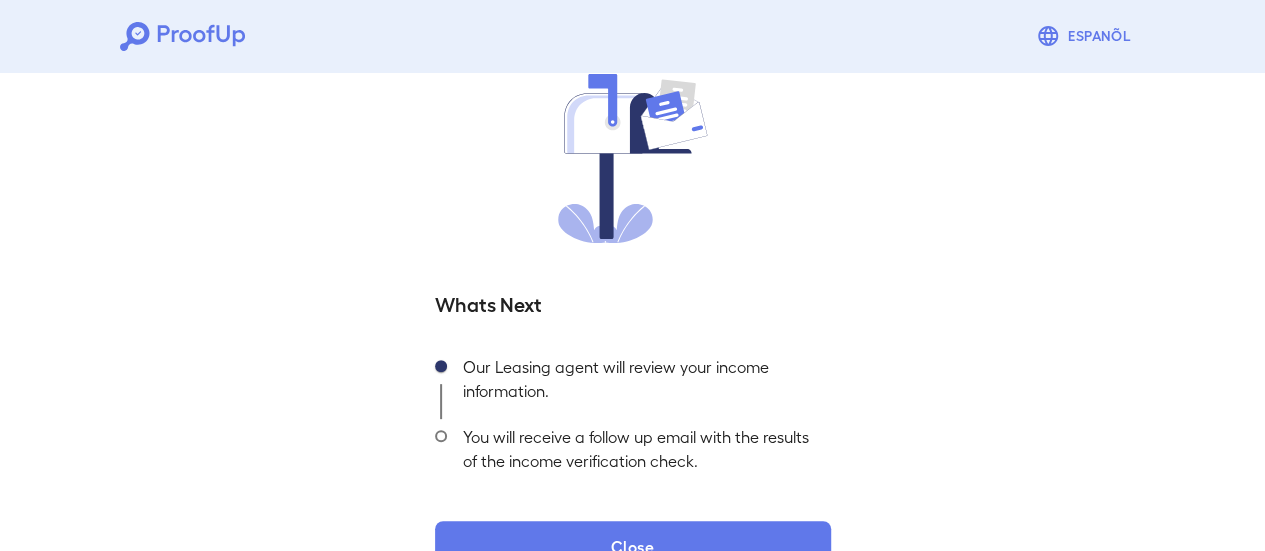 scroll, scrollTop: 215, scrollLeft: 0, axis: vertical 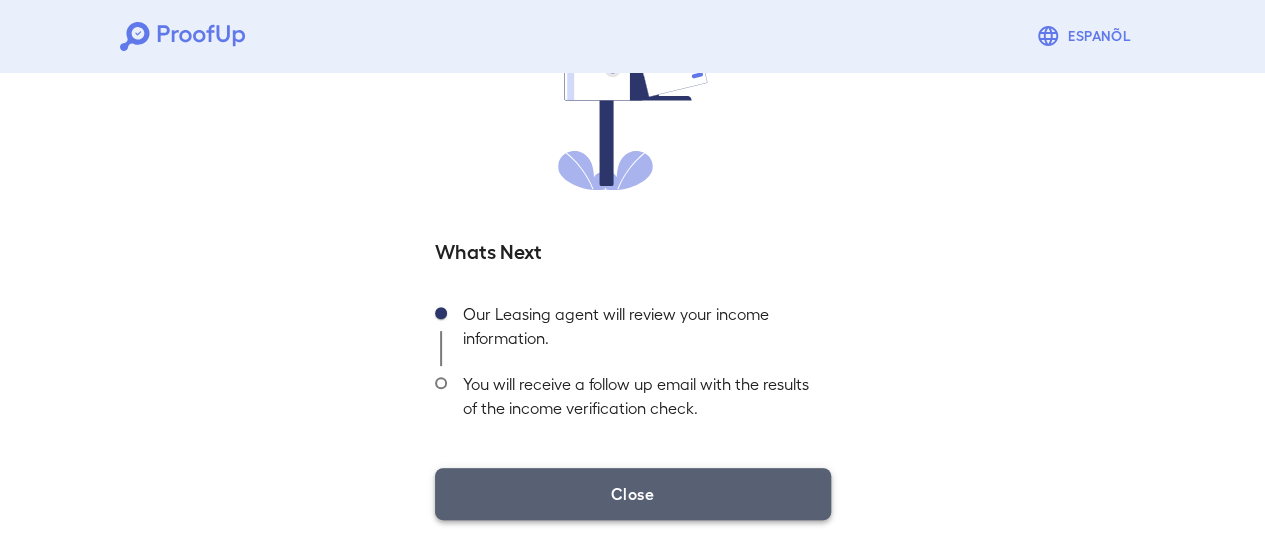 click on "Close" at bounding box center [633, 494] 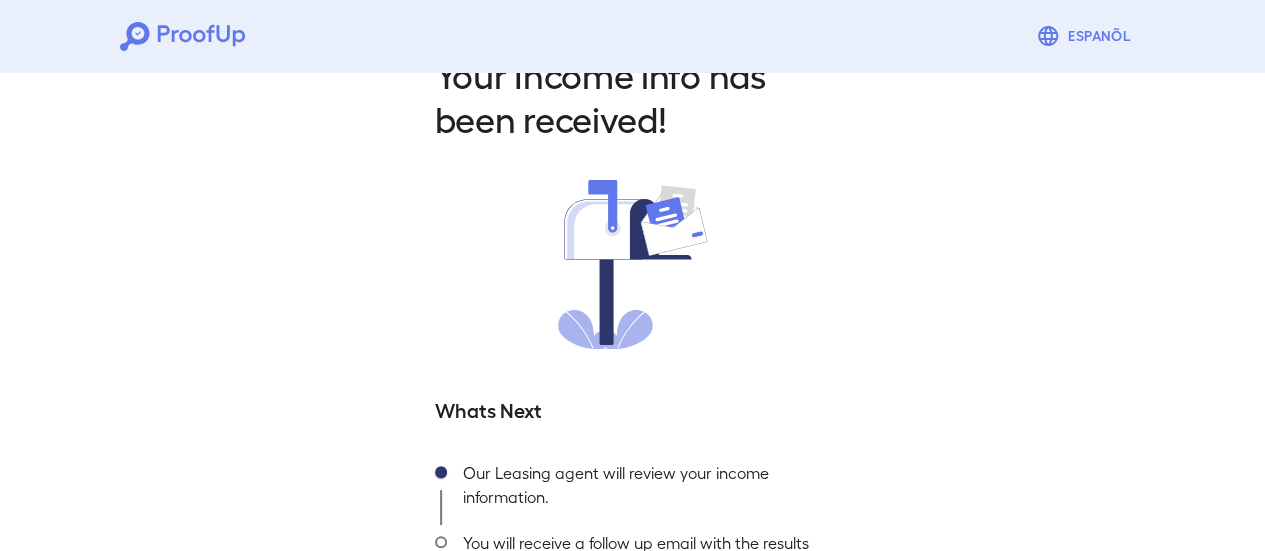 scroll, scrollTop: 215, scrollLeft: 0, axis: vertical 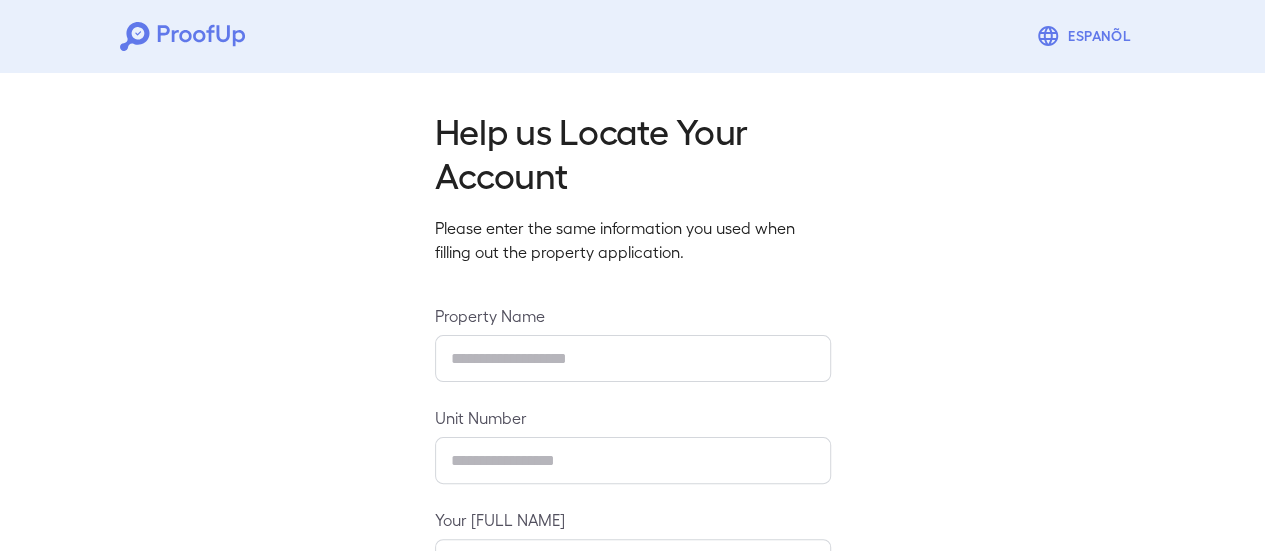 type on "[PHONE]" 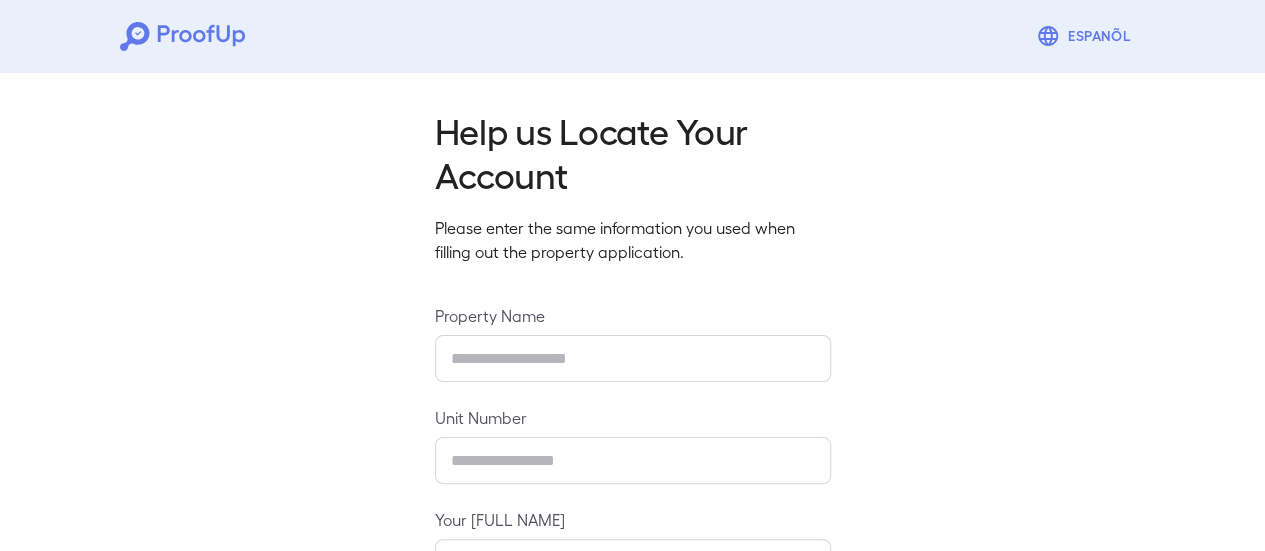type on "****" 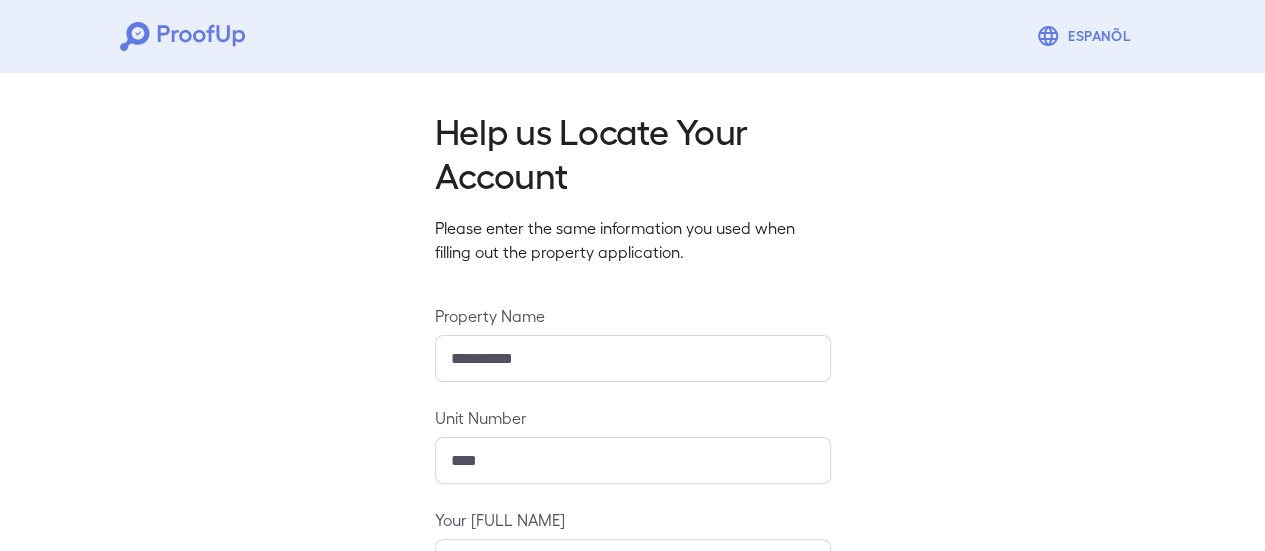 scroll, scrollTop: 354, scrollLeft: 0, axis: vertical 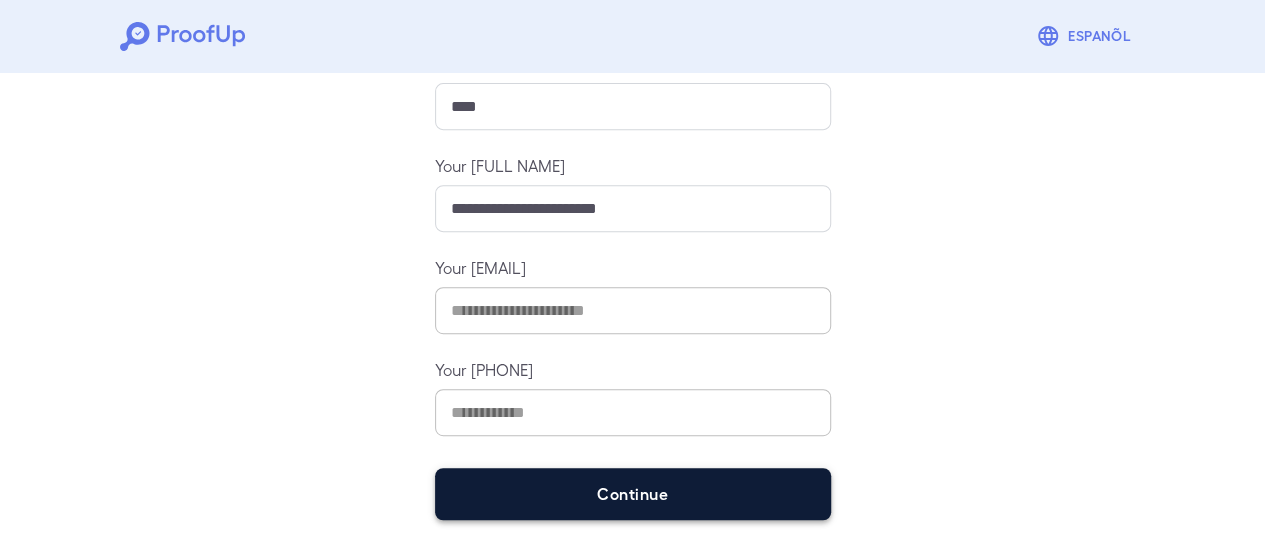 click on "Continue" at bounding box center [633, 494] 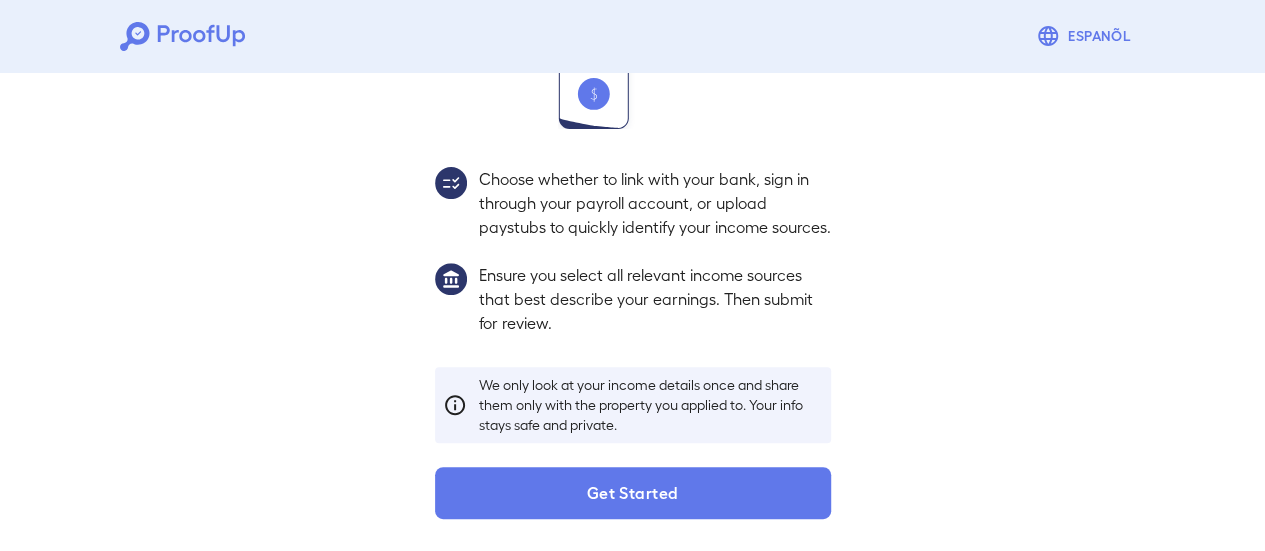 scroll, scrollTop: 326, scrollLeft: 0, axis: vertical 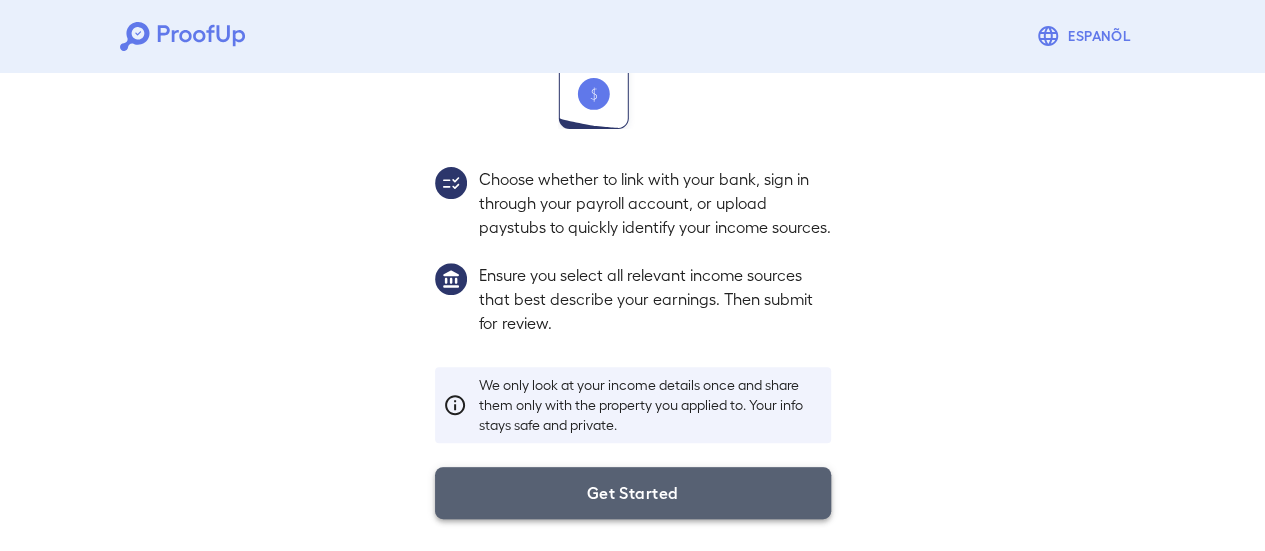 click on "Get Started" at bounding box center [633, 493] 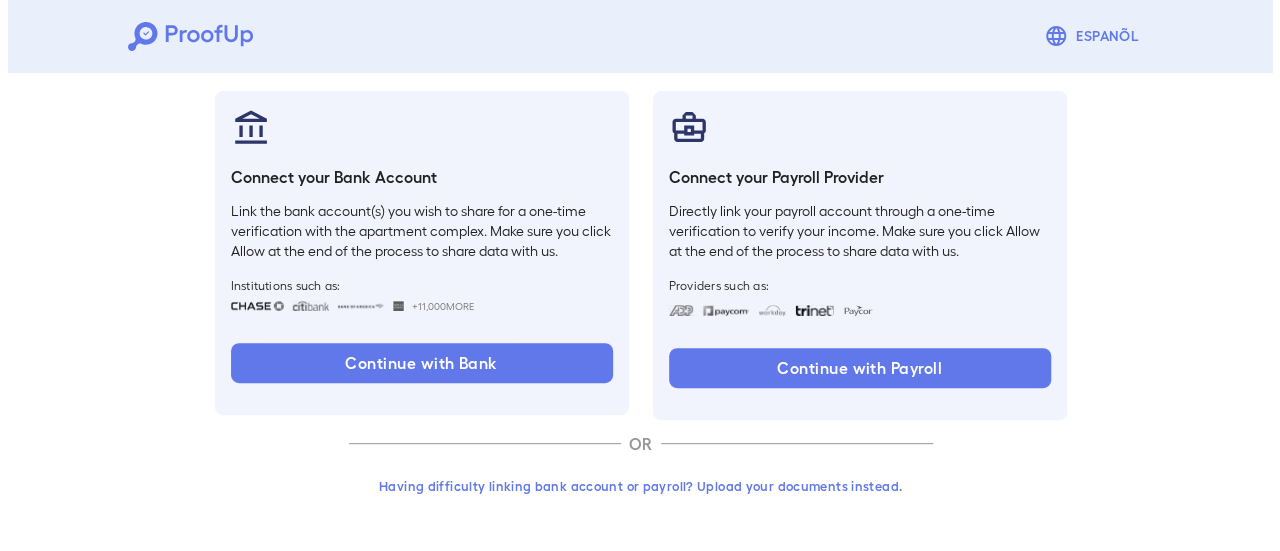 scroll, scrollTop: 212, scrollLeft: 0, axis: vertical 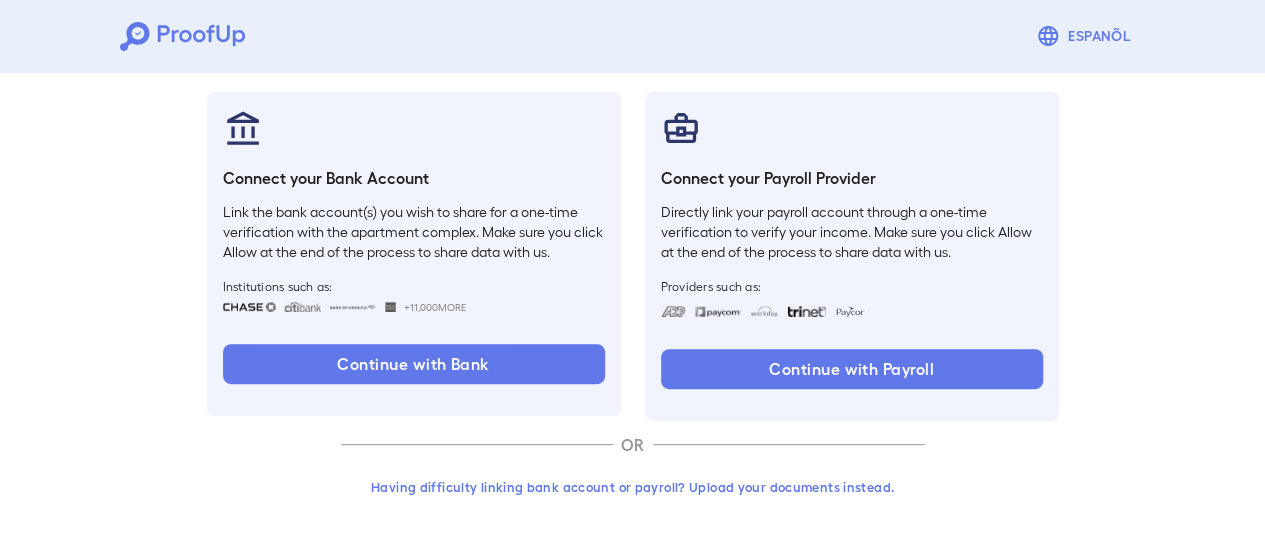 click on "Having difficulty linking bank account or payroll? Upload your documents instead." at bounding box center (633, 487) 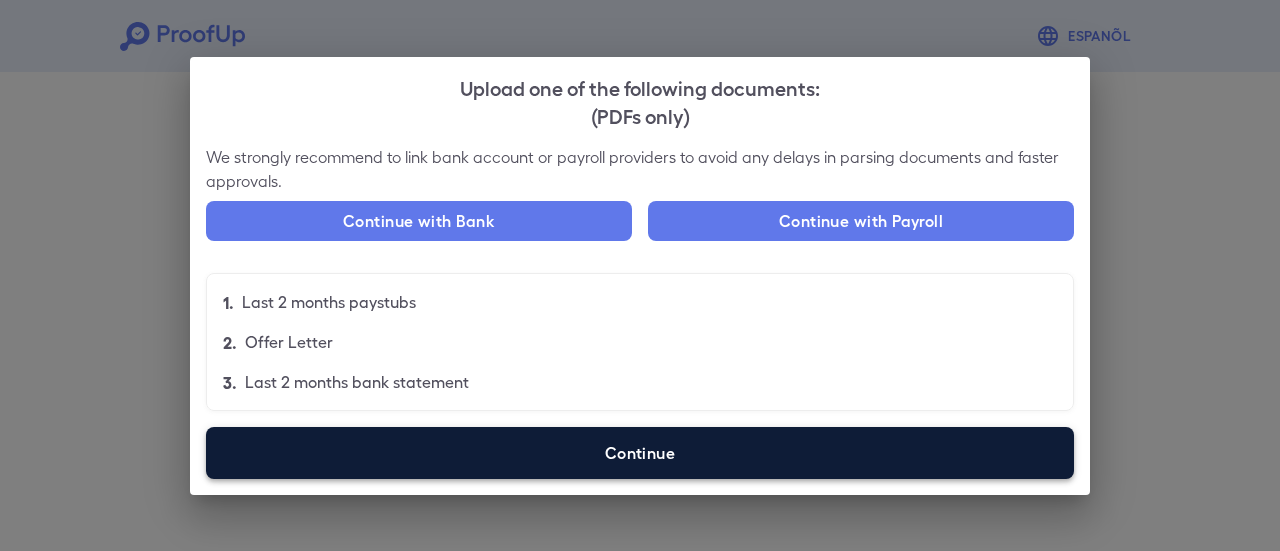 click on "Continue" at bounding box center [640, 453] 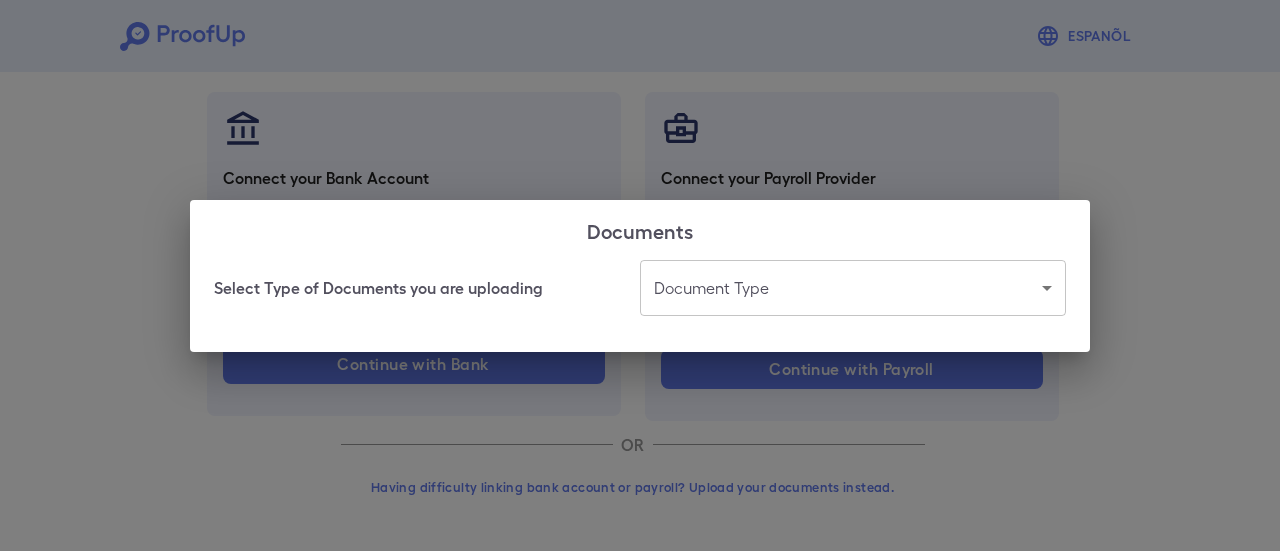 click on "Espanõl Go back How Would You Like to Verify Your Income? There are multiple ways you can access and upload your income. Select the best method for you. Connect your Bank Account Link the bank account(s) you wish to share for a one-time verification with the apartment complex. Make sure you click Allow at the end of the process to share data with us. Institutions such as: +11,000  More Continue with Bank Connect your Payroll Provider Directly link your payroll account through a one-time verification to verify your income. Make sure you click Allow at the end of the process to share data with us. Providers such as: Continue with Payroll OR Having difficulty linking bank account or payroll? Upload your documents instead. Documents Select Type of Documents you are uploading Document Type ​ ​" at bounding box center [640, 170] 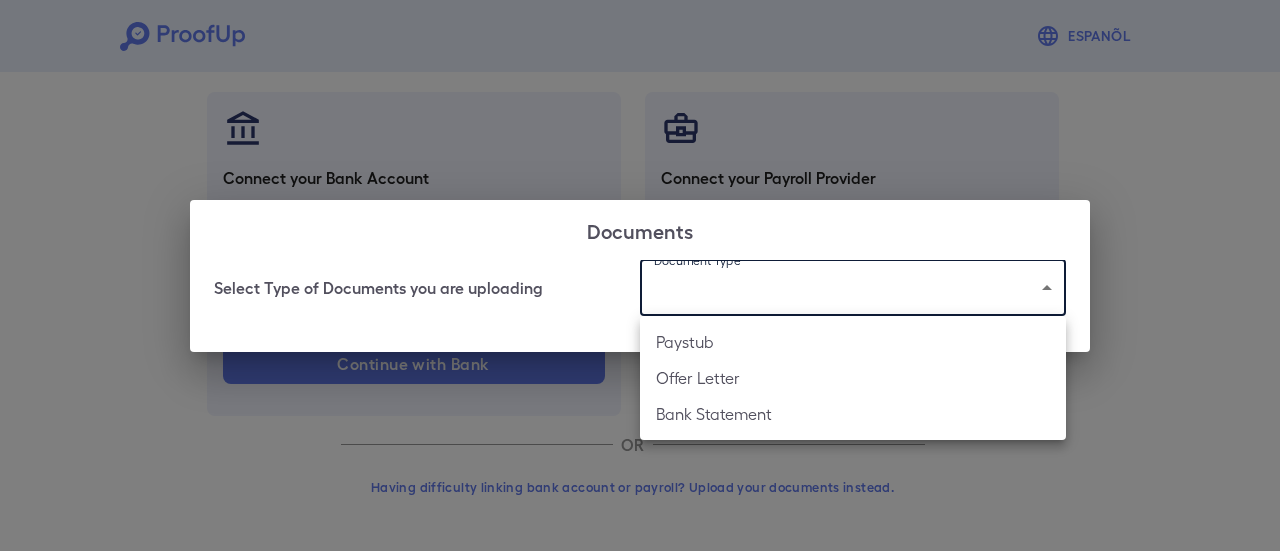 click on "Bank Statement" at bounding box center [853, 414] 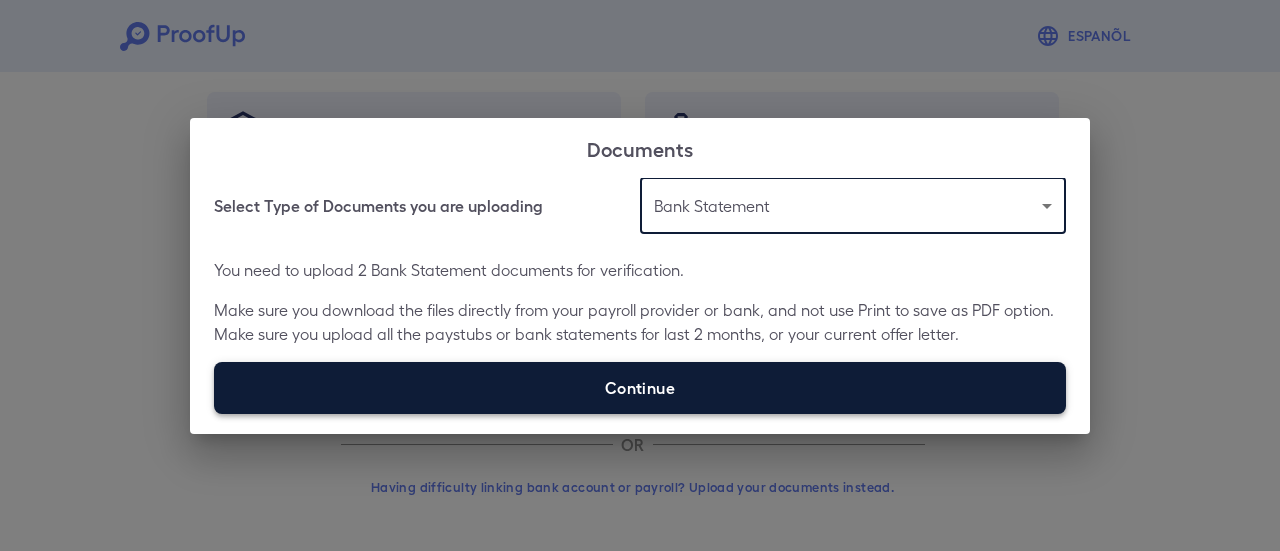 click on "Continue" at bounding box center (640, 388) 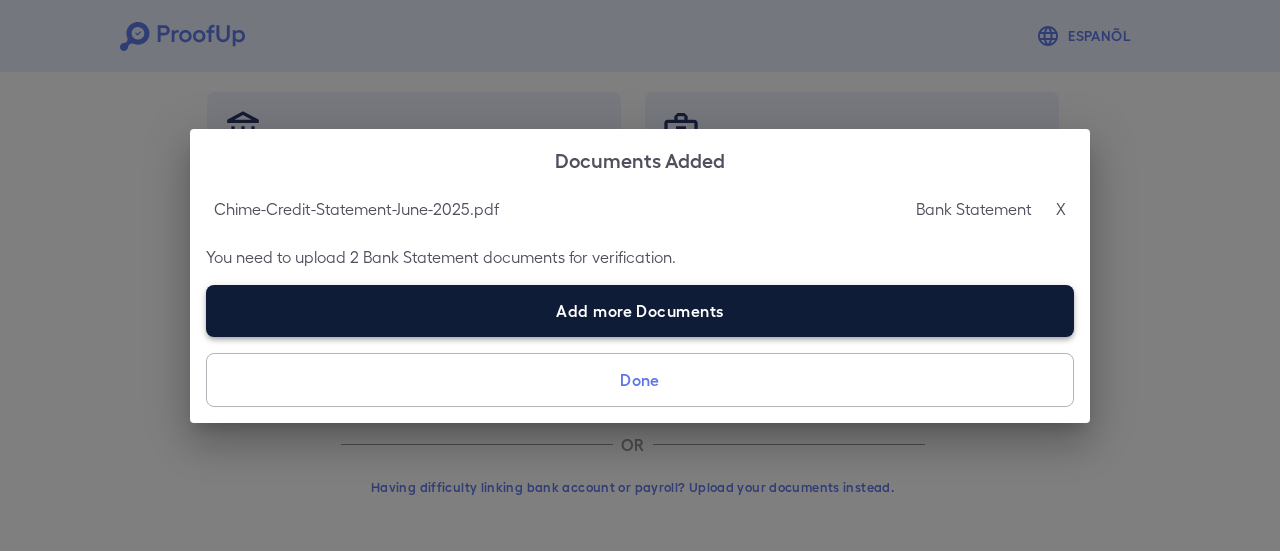 click on "Add more Documents" at bounding box center [640, 311] 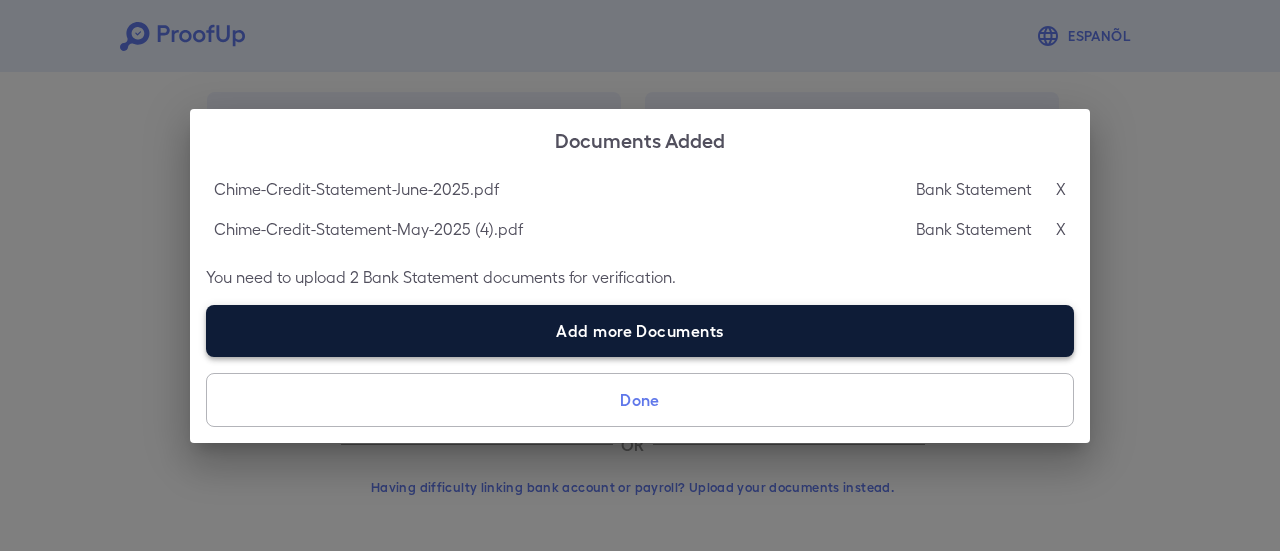 click on "Add more Documents" at bounding box center [640, 331] 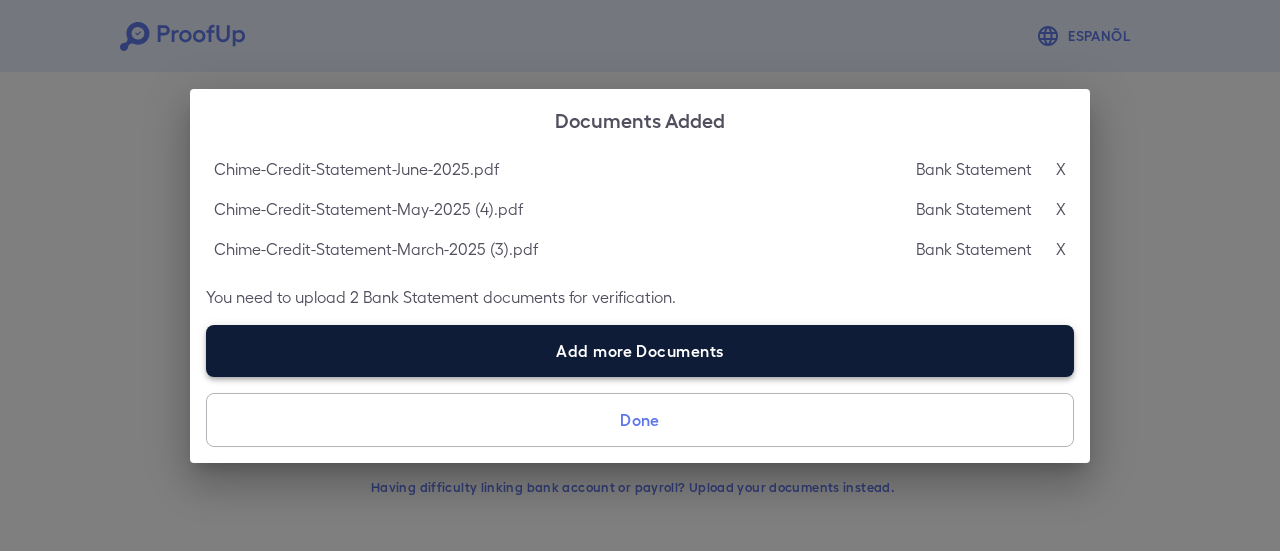click on "Add more Documents" at bounding box center (640, 351) 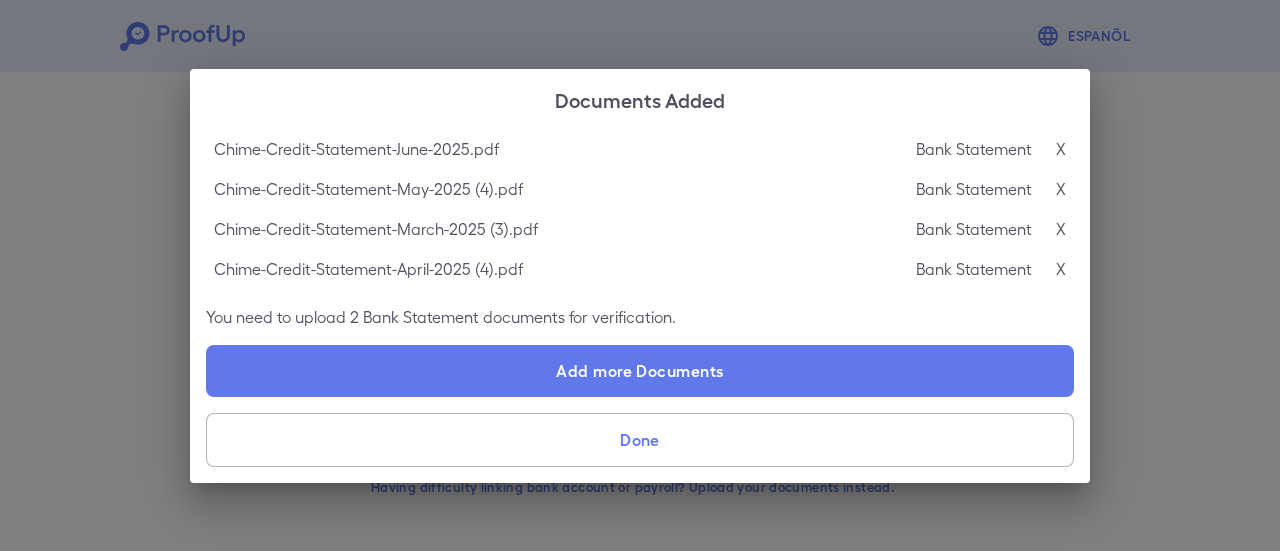 click on "Done" at bounding box center [640, 440] 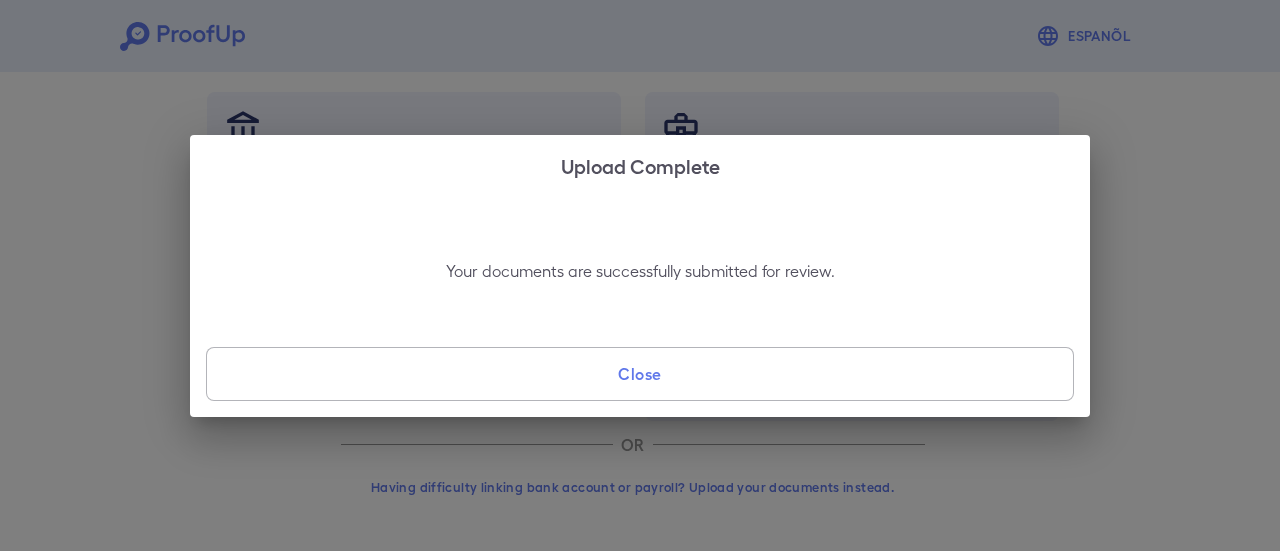 click on "Close" at bounding box center (640, 374) 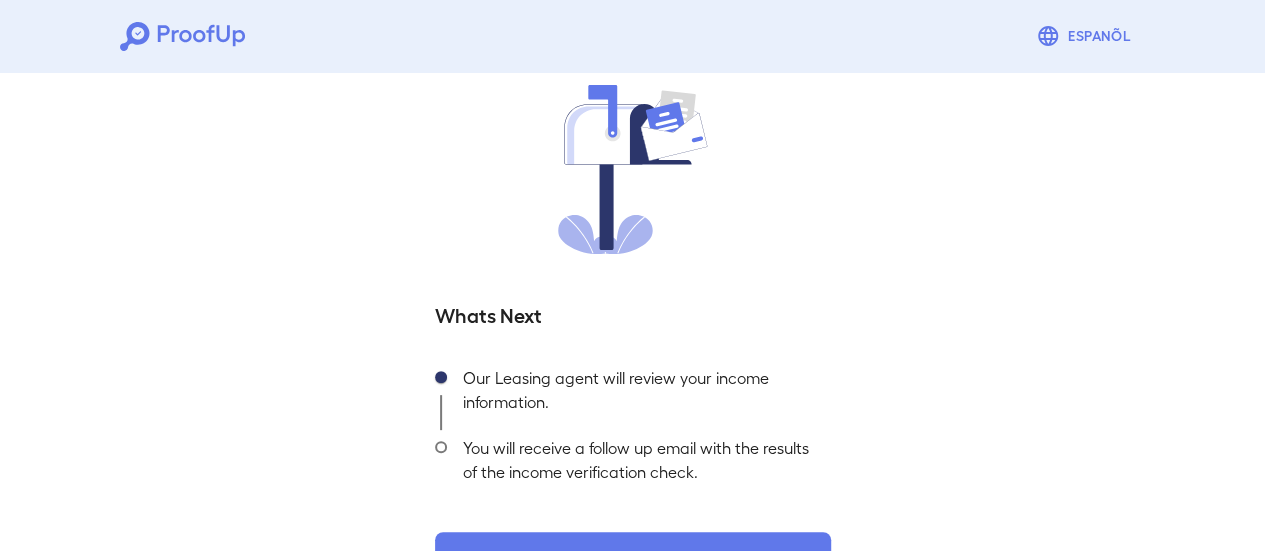 scroll, scrollTop: 215, scrollLeft: 0, axis: vertical 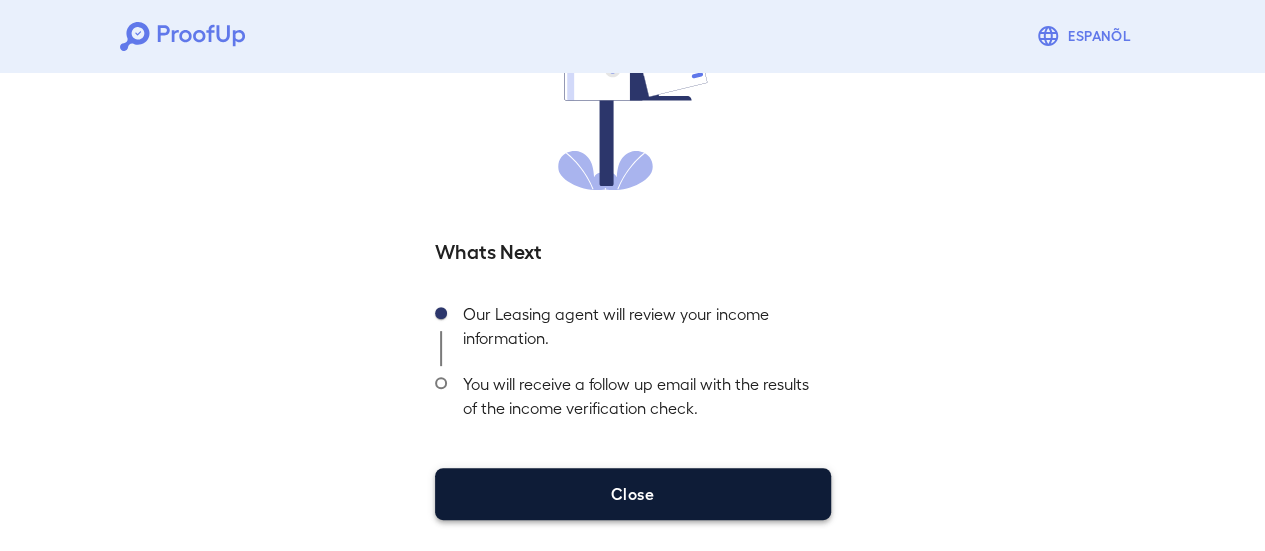 click on "Close" at bounding box center (633, 494) 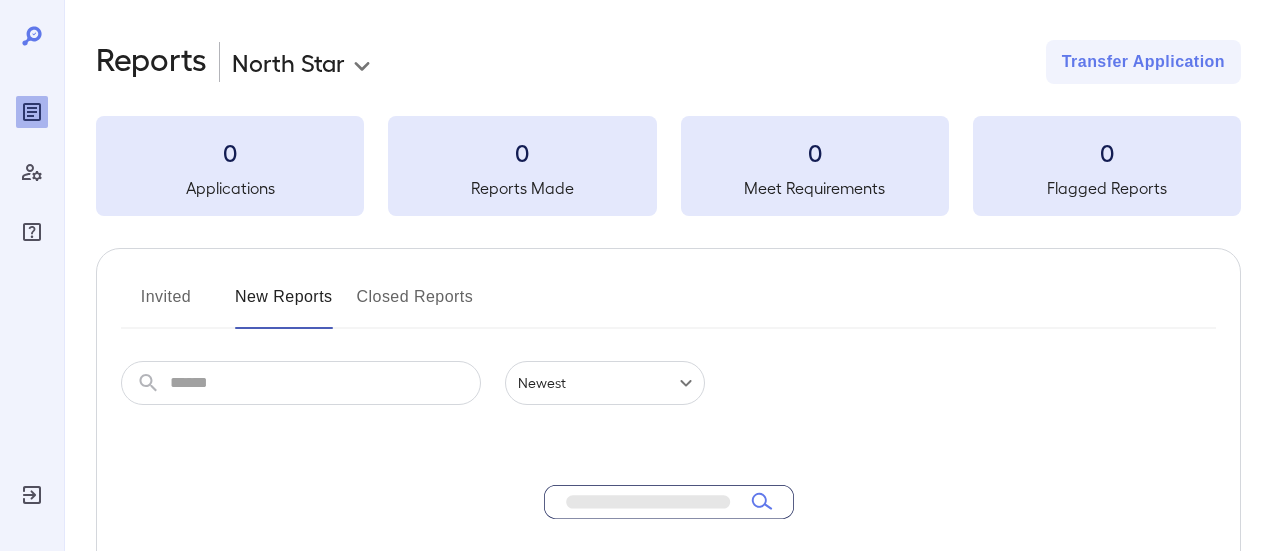 scroll, scrollTop: 0, scrollLeft: 0, axis: both 